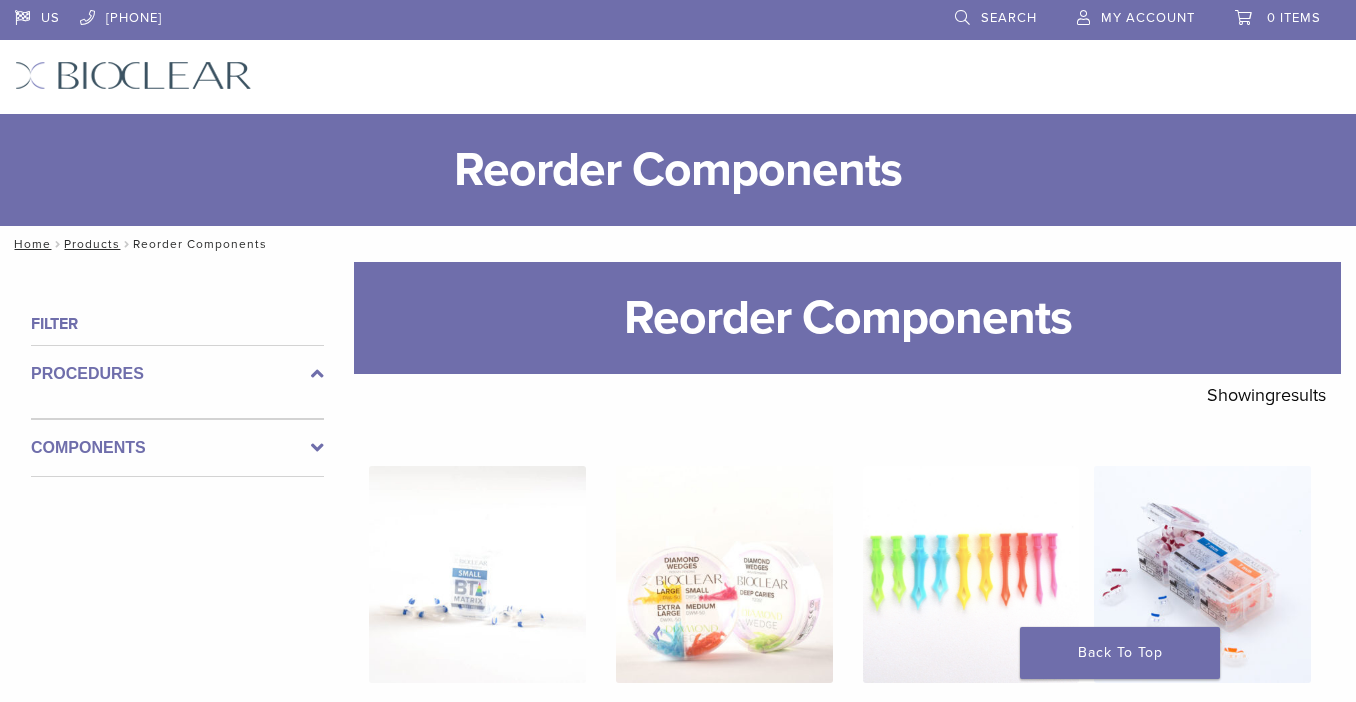 scroll, scrollTop: 0, scrollLeft: 0, axis: both 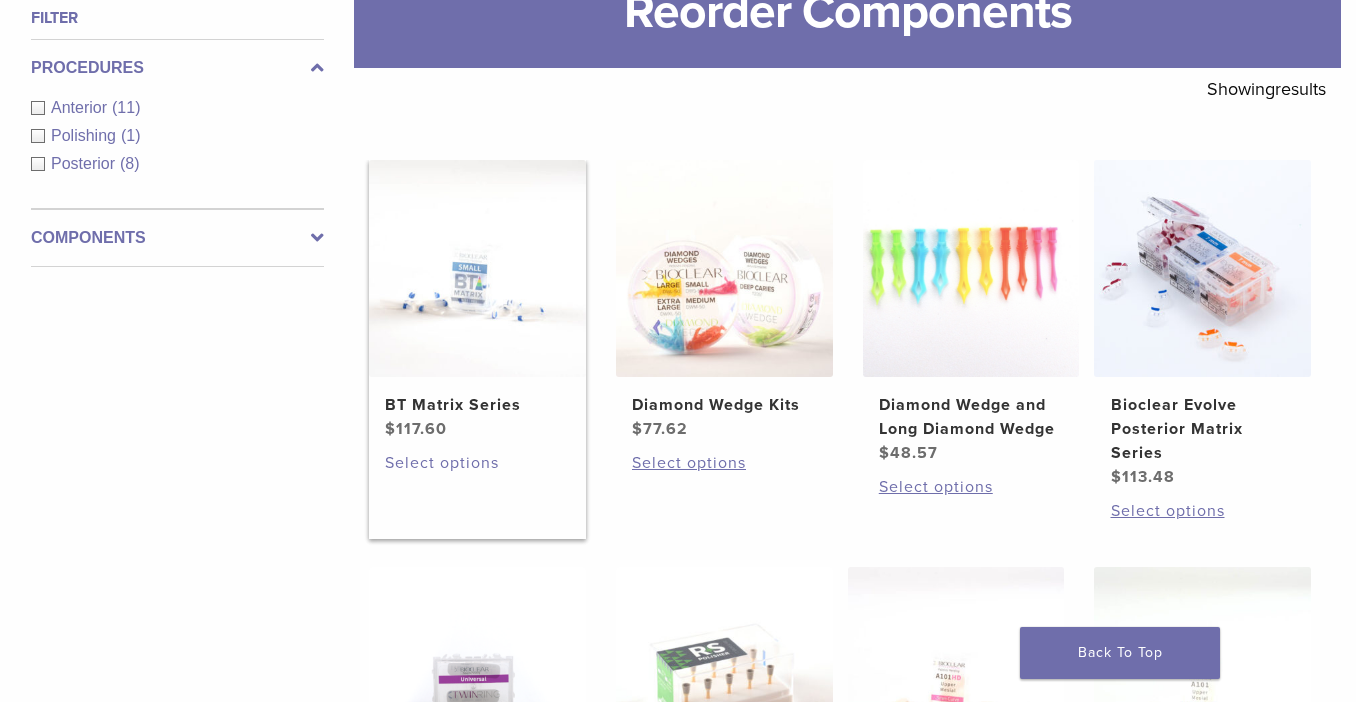 click on "Select options" at bounding box center [477, 463] 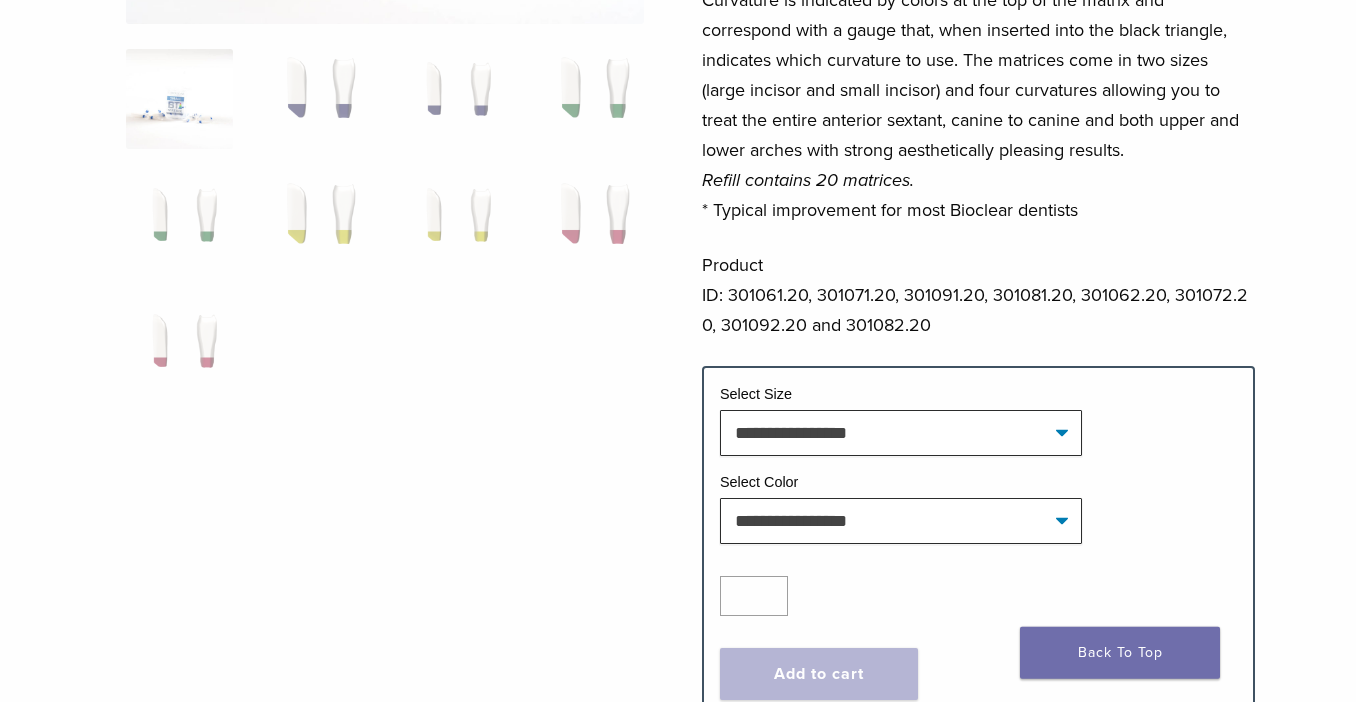 scroll, scrollTop: 510, scrollLeft: 0, axis: vertical 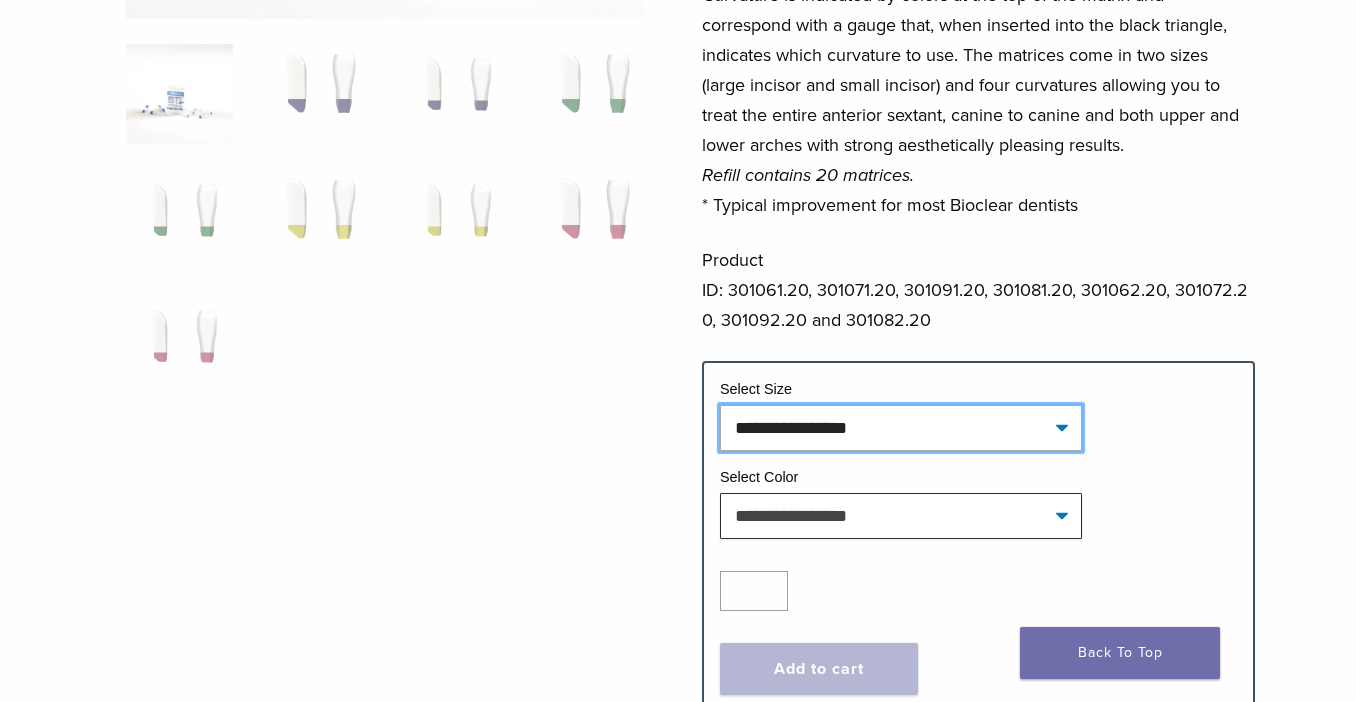 select on "*****" 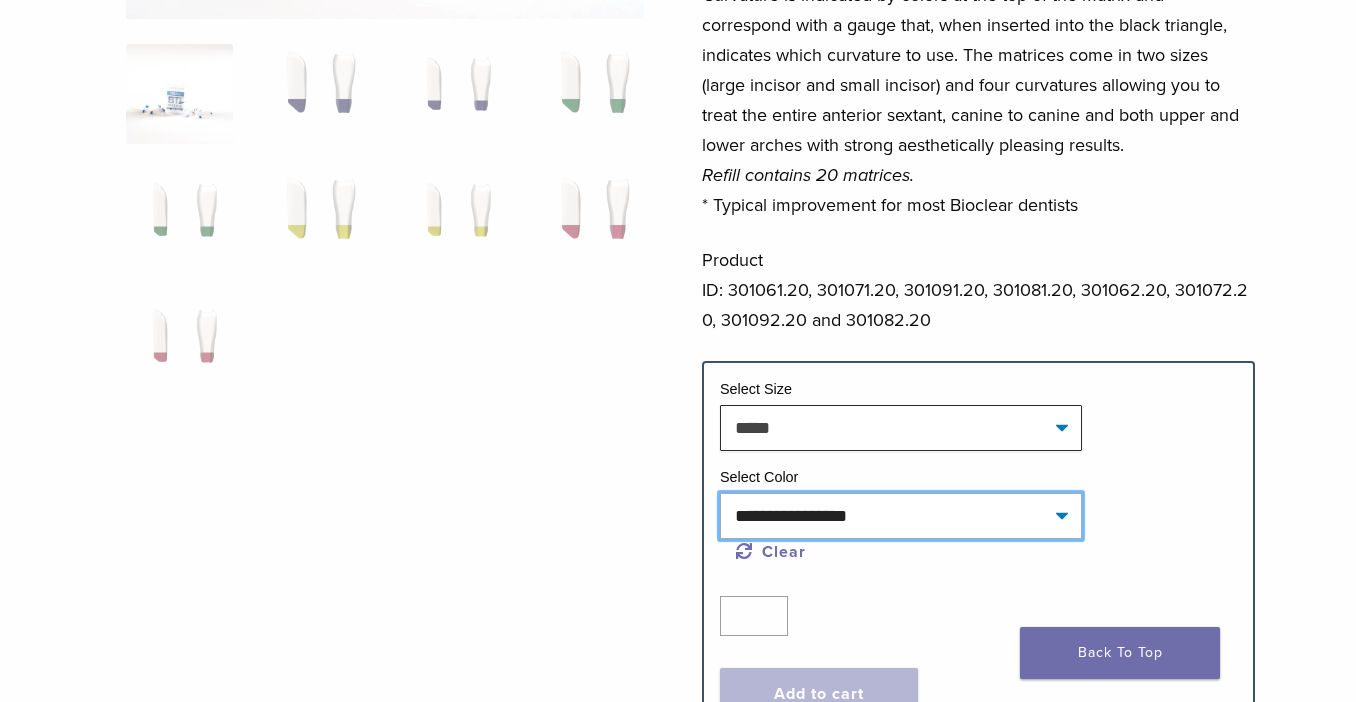 click on "**********" 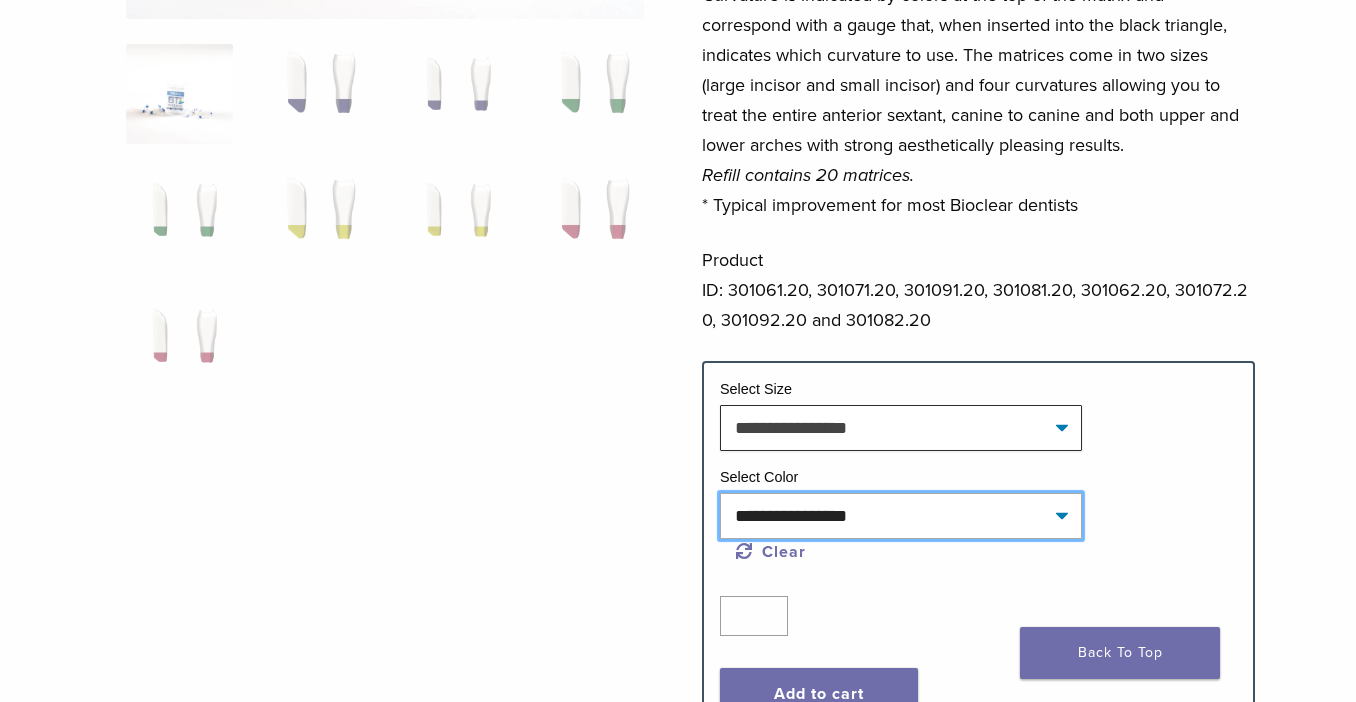 click on "*" 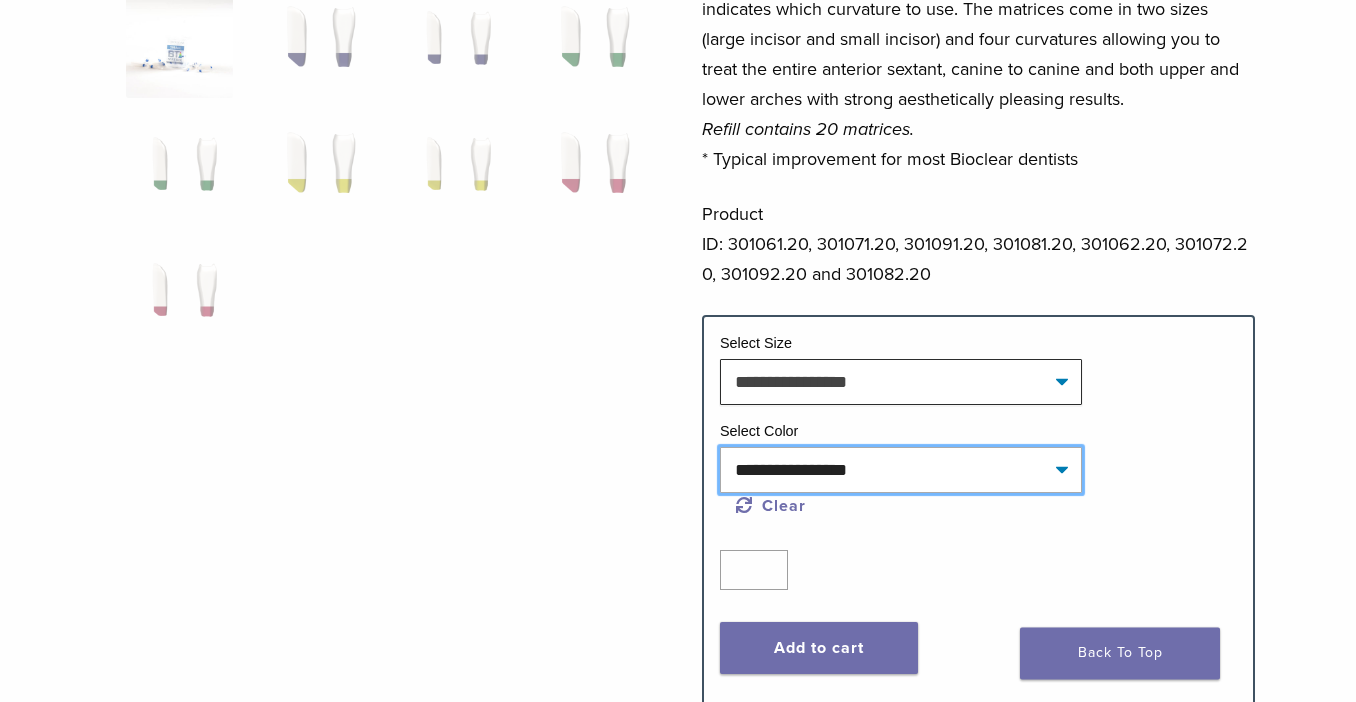 scroll, scrollTop: 612, scrollLeft: 0, axis: vertical 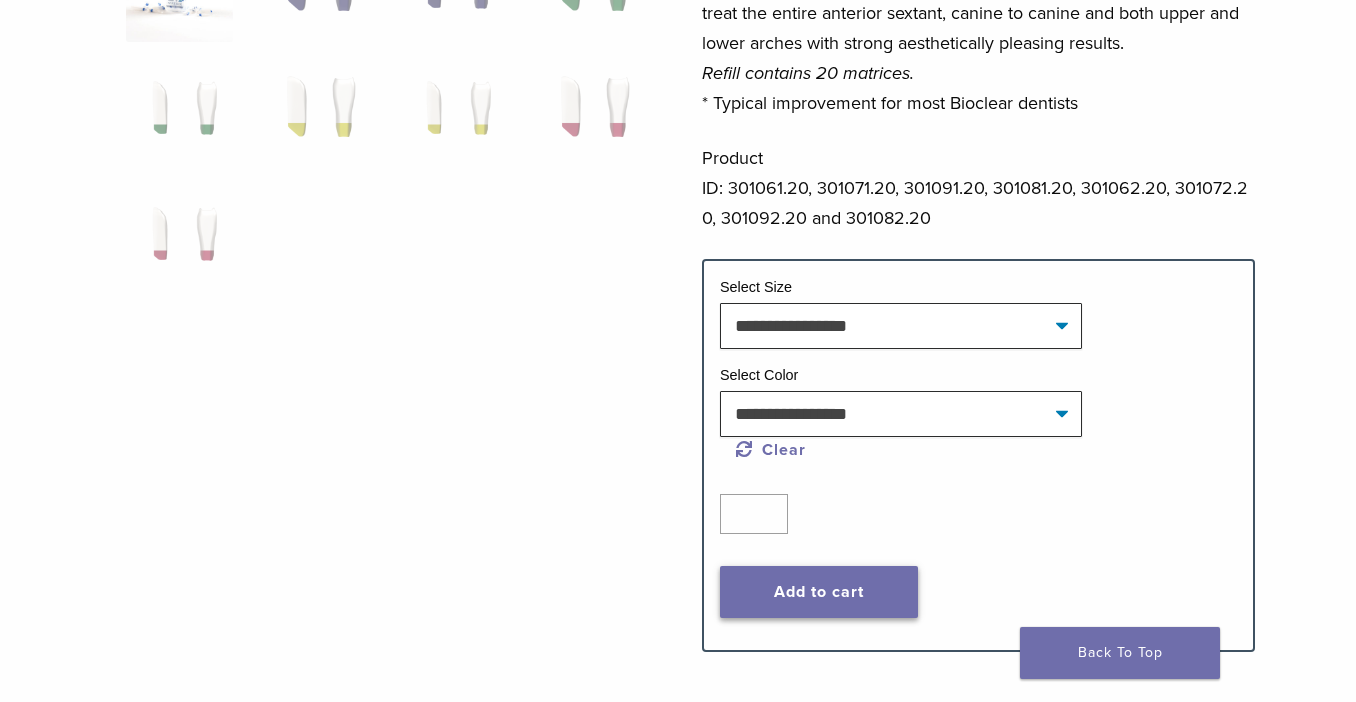 click on "Add to cart" 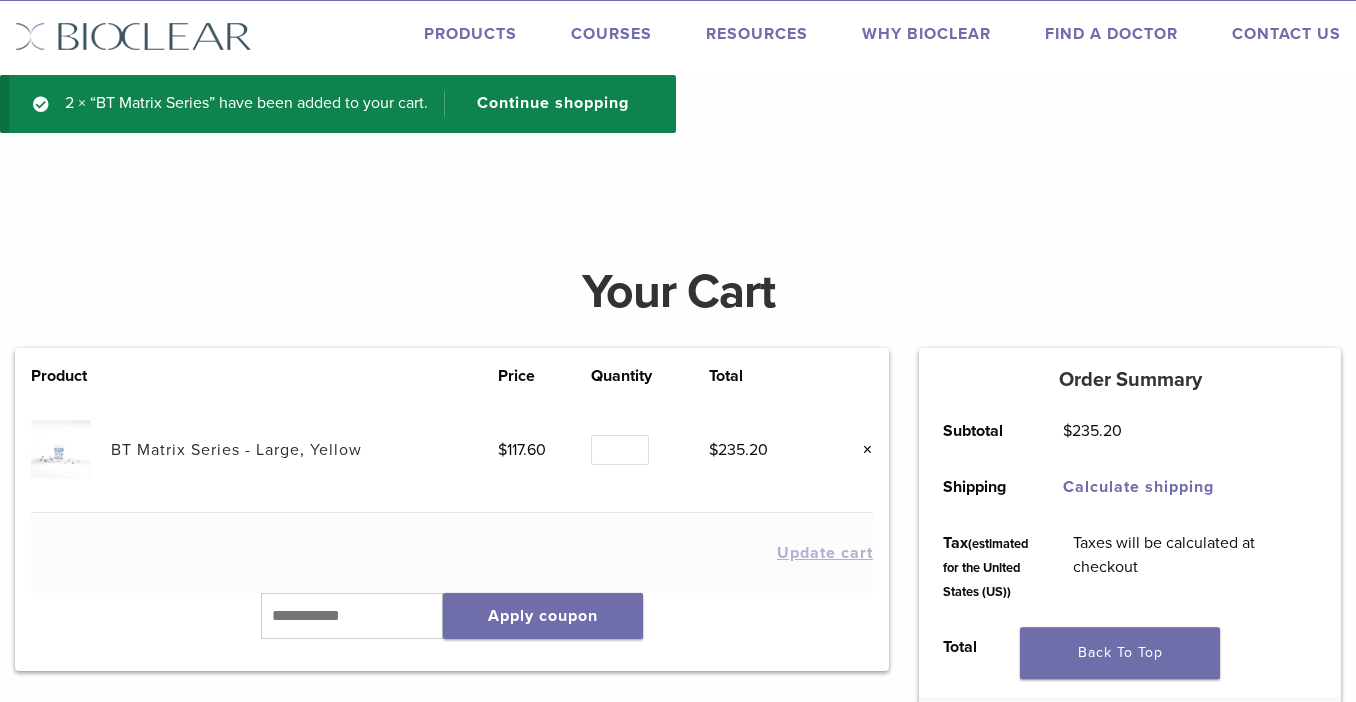 scroll, scrollTop: 0, scrollLeft: 0, axis: both 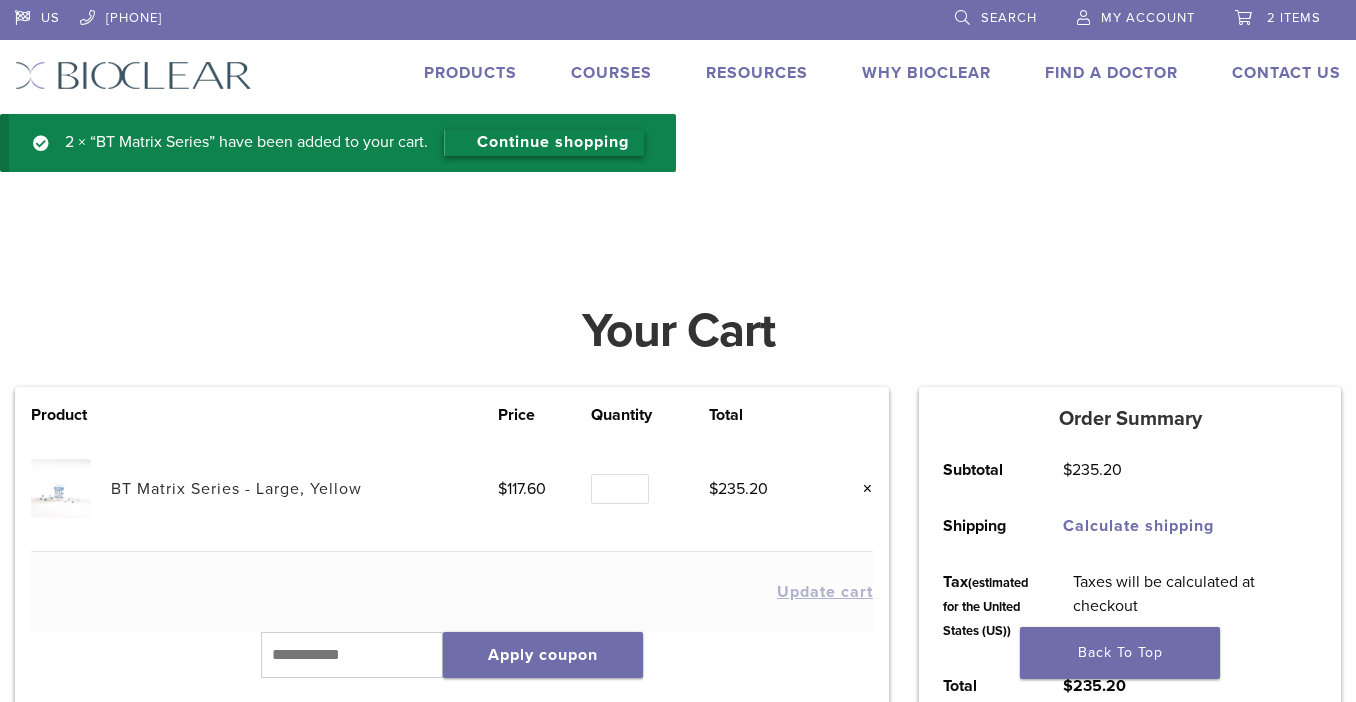 click on "Continue shopping" at bounding box center (544, 143) 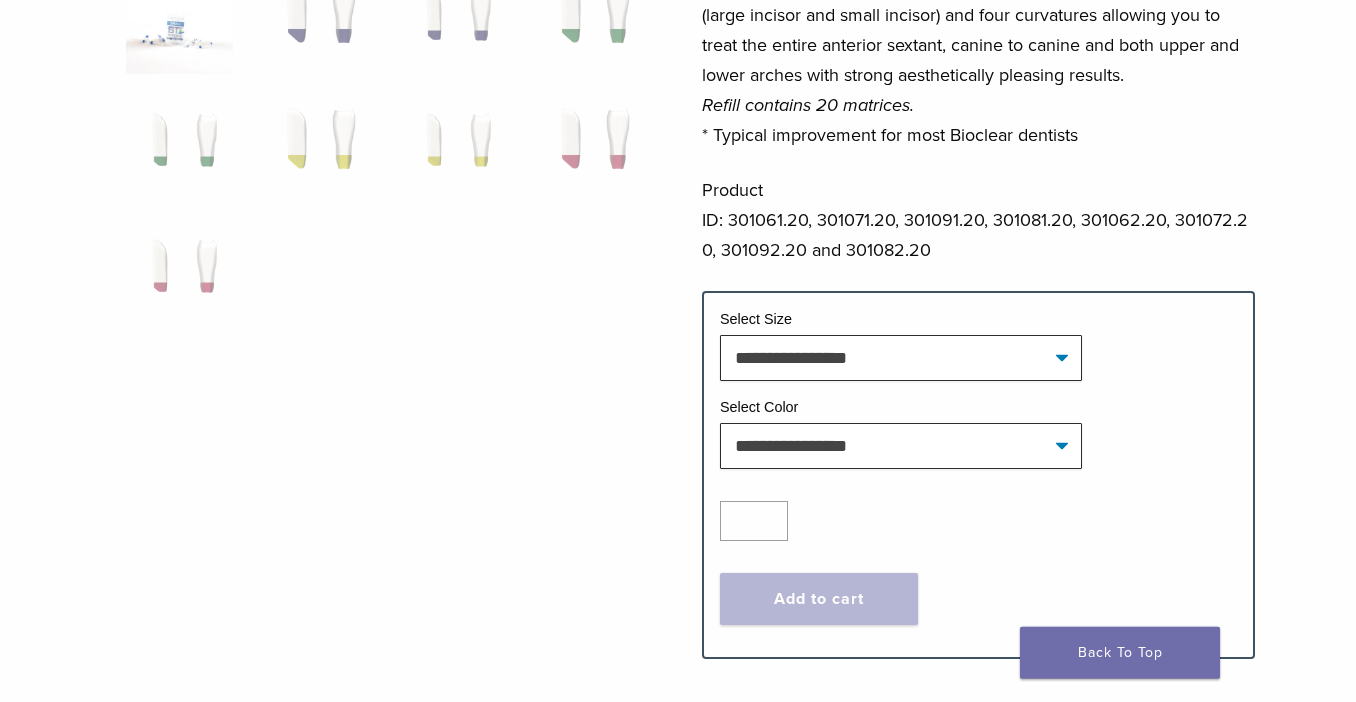 scroll, scrollTop: 612, scrollLeft: 0, axis: vertical 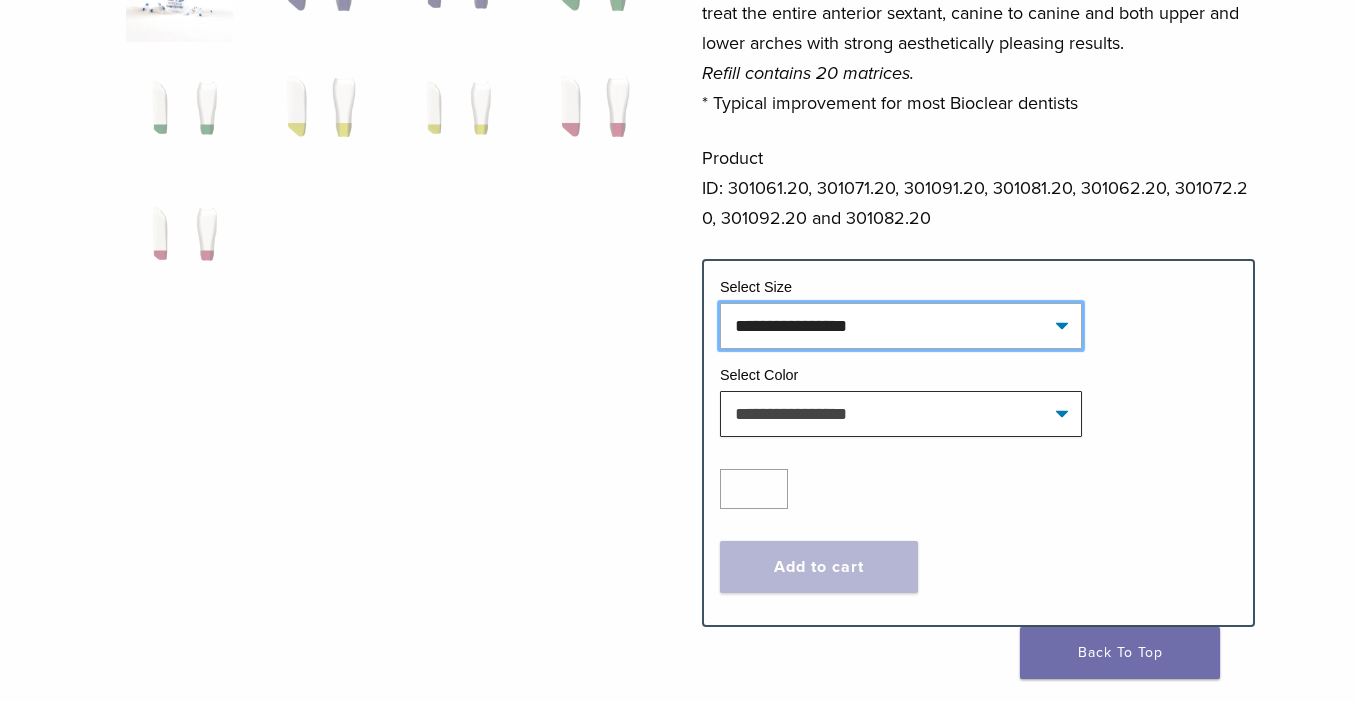 select on "*****" 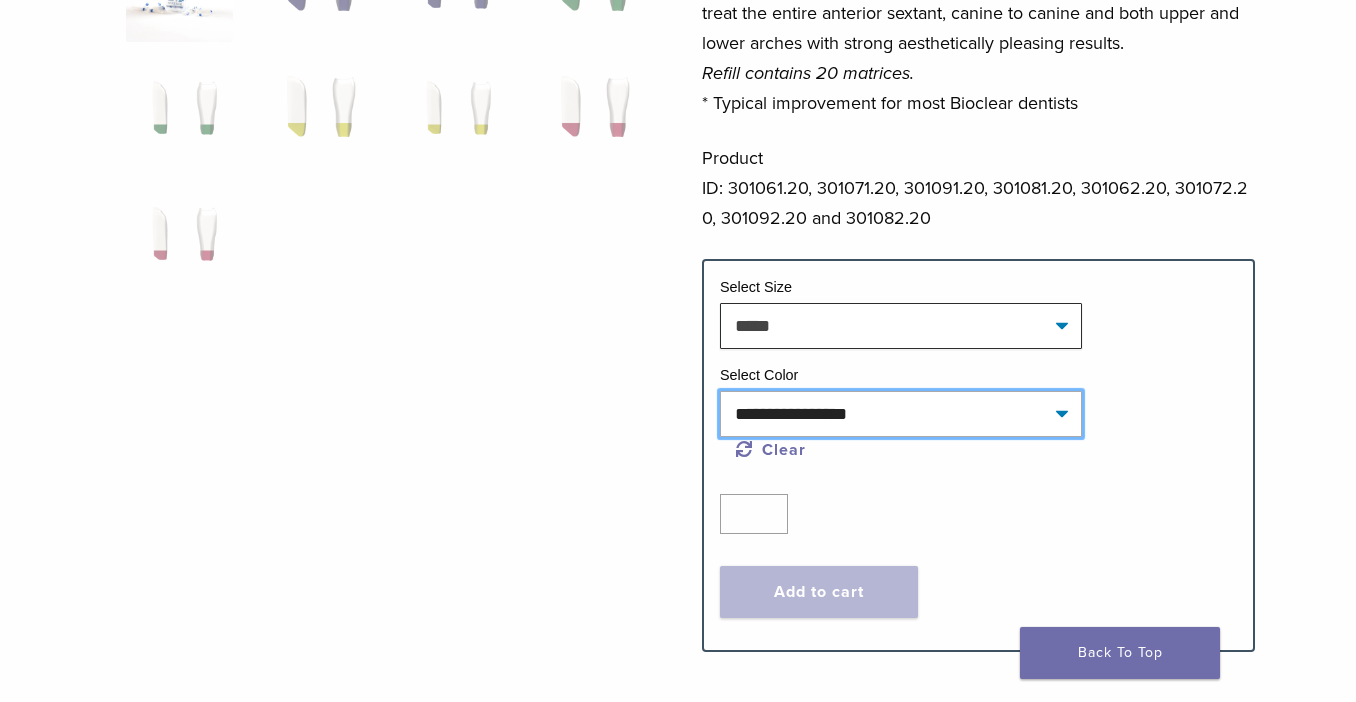 click on "**********" 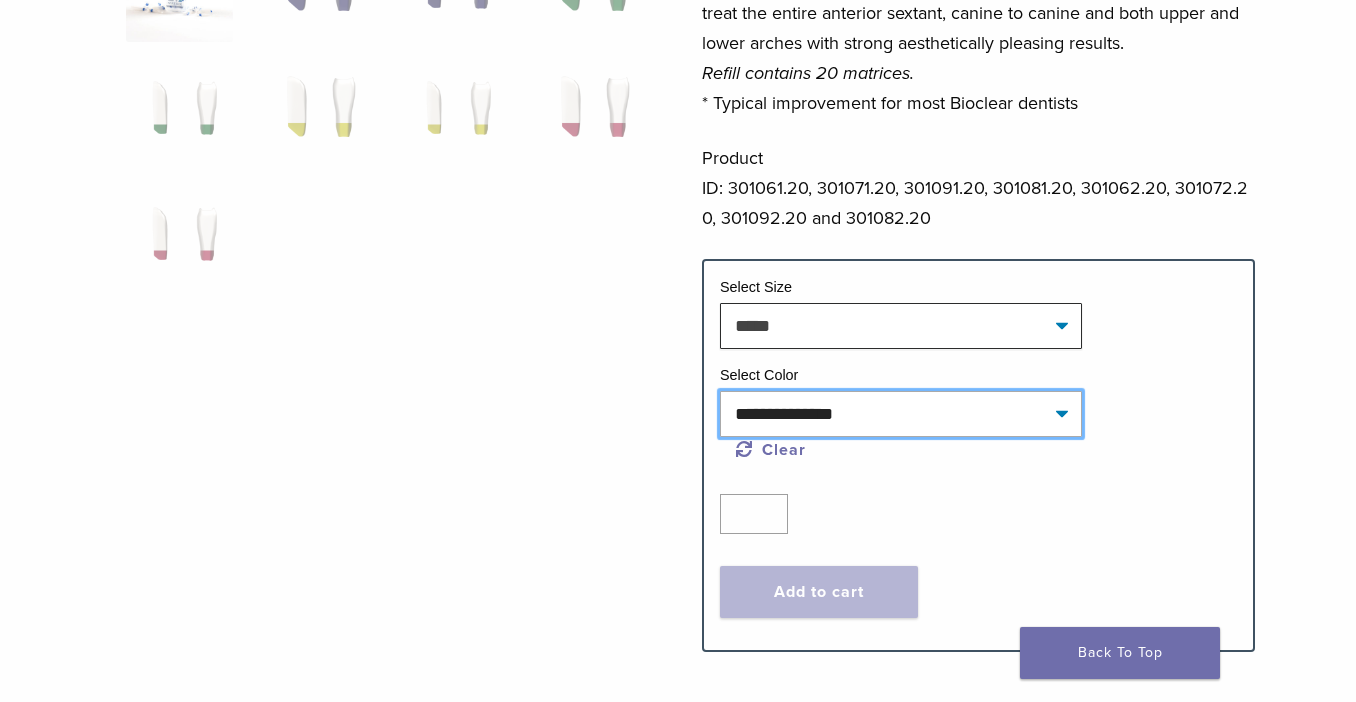 select on "****" 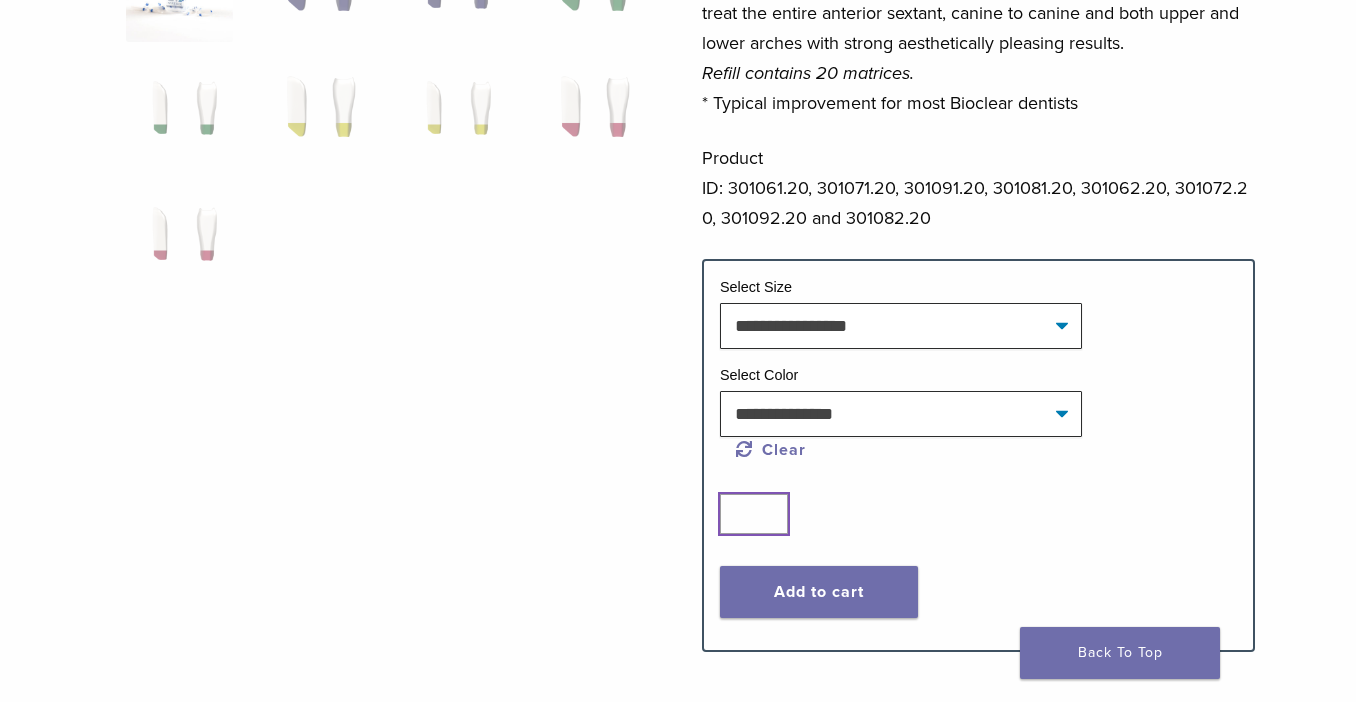 click on "*" 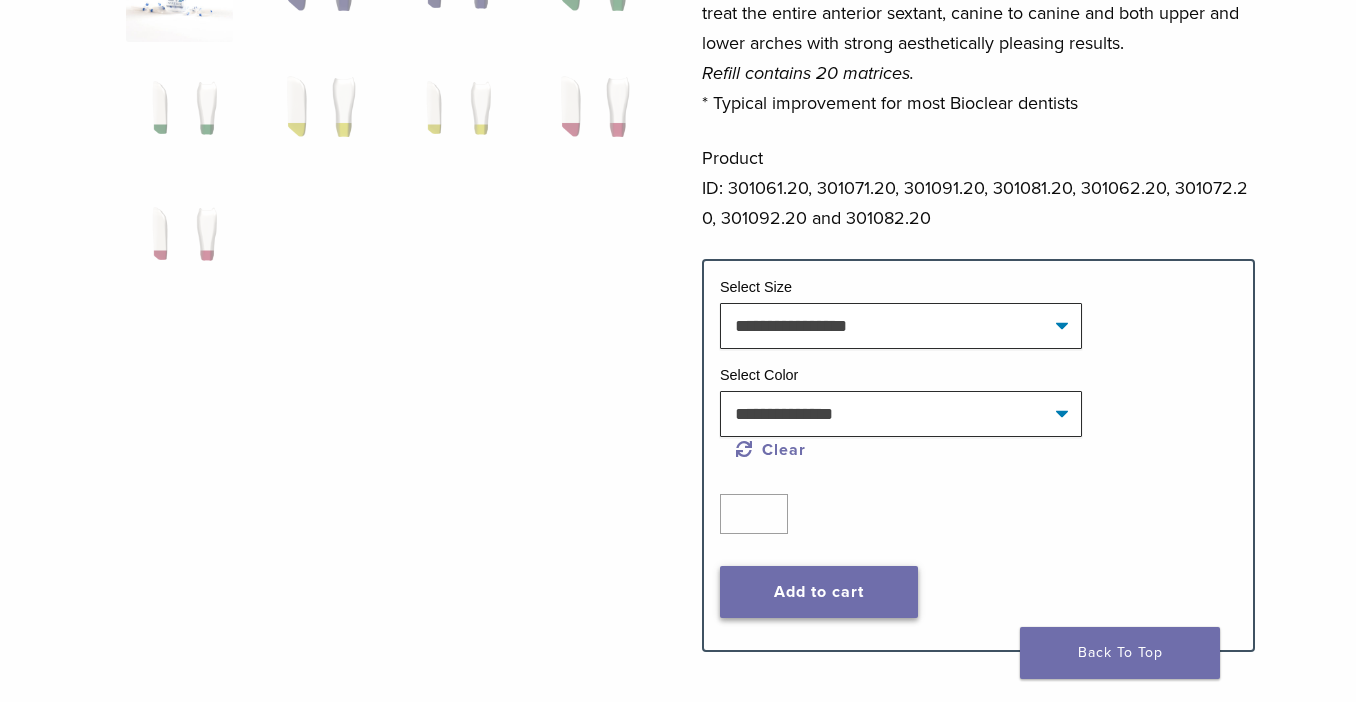 click on "Add to cart" 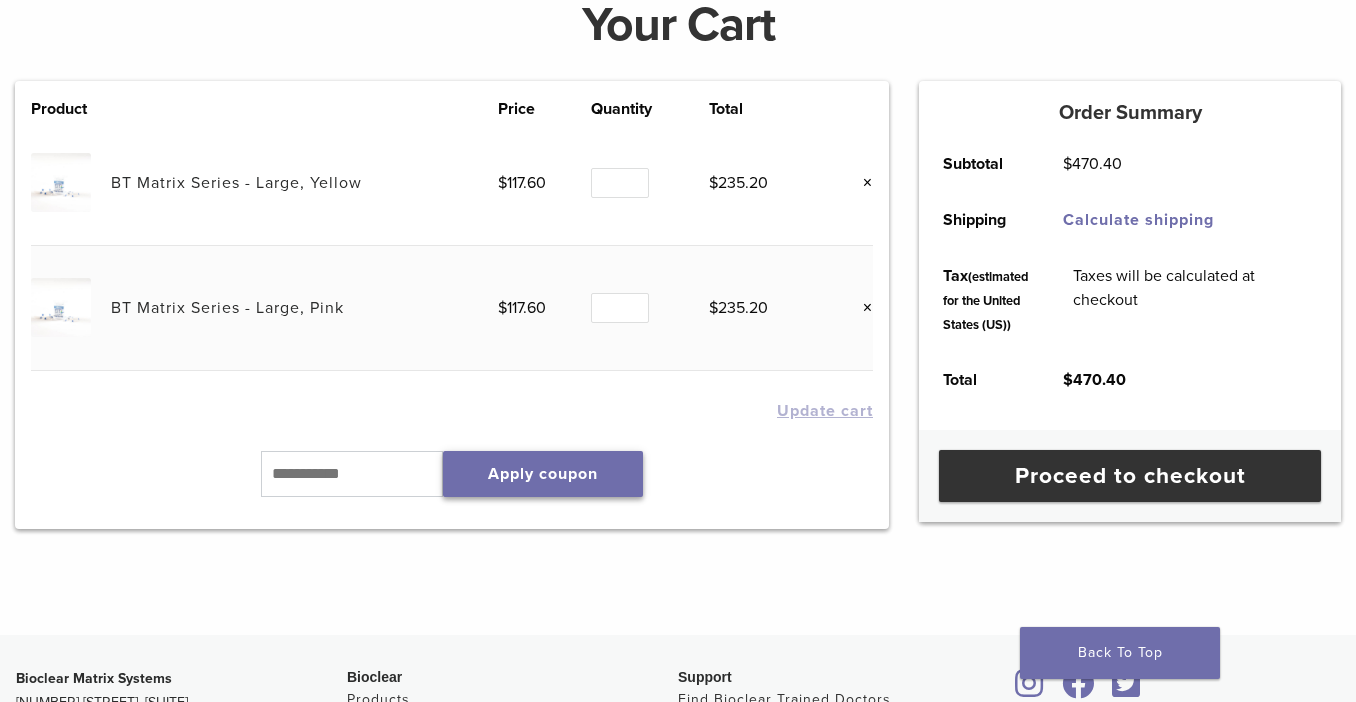 scroll, scrollTop: 0, scrollLeft: 0, axis: both 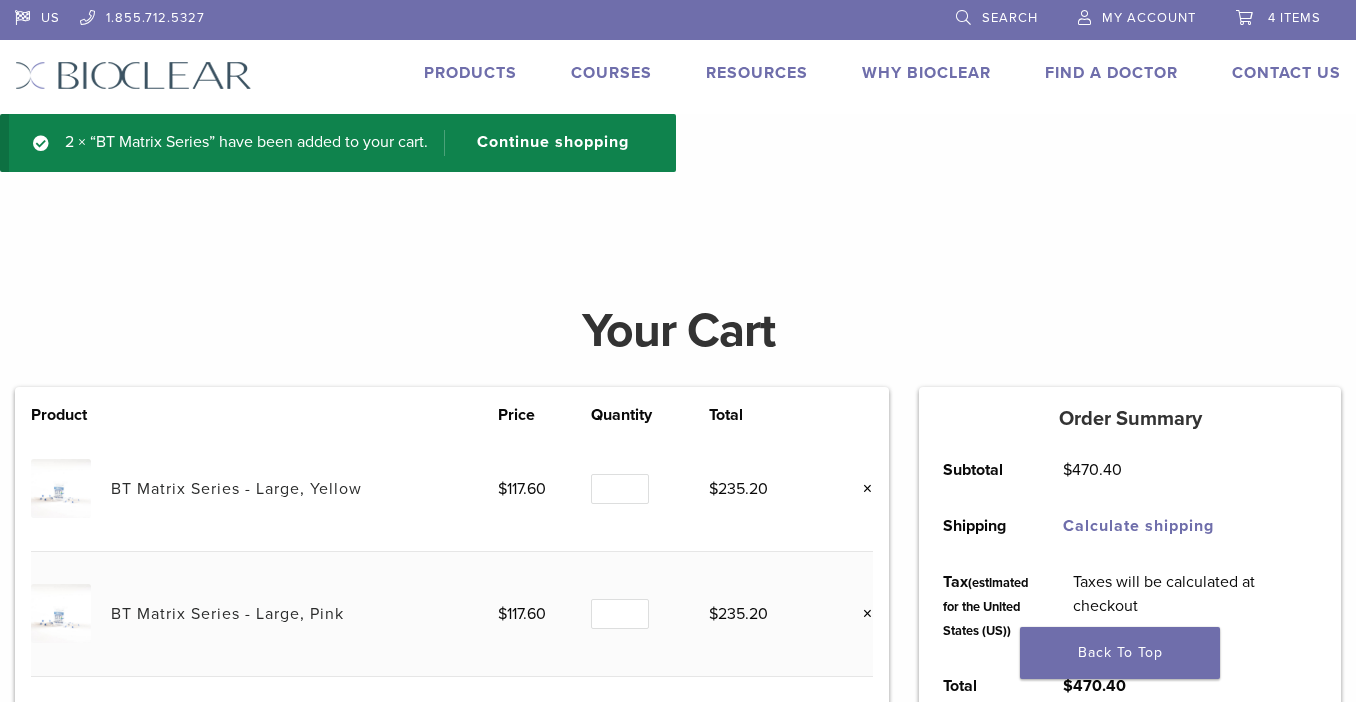 click on "Products" at bounding box center (470, 73) 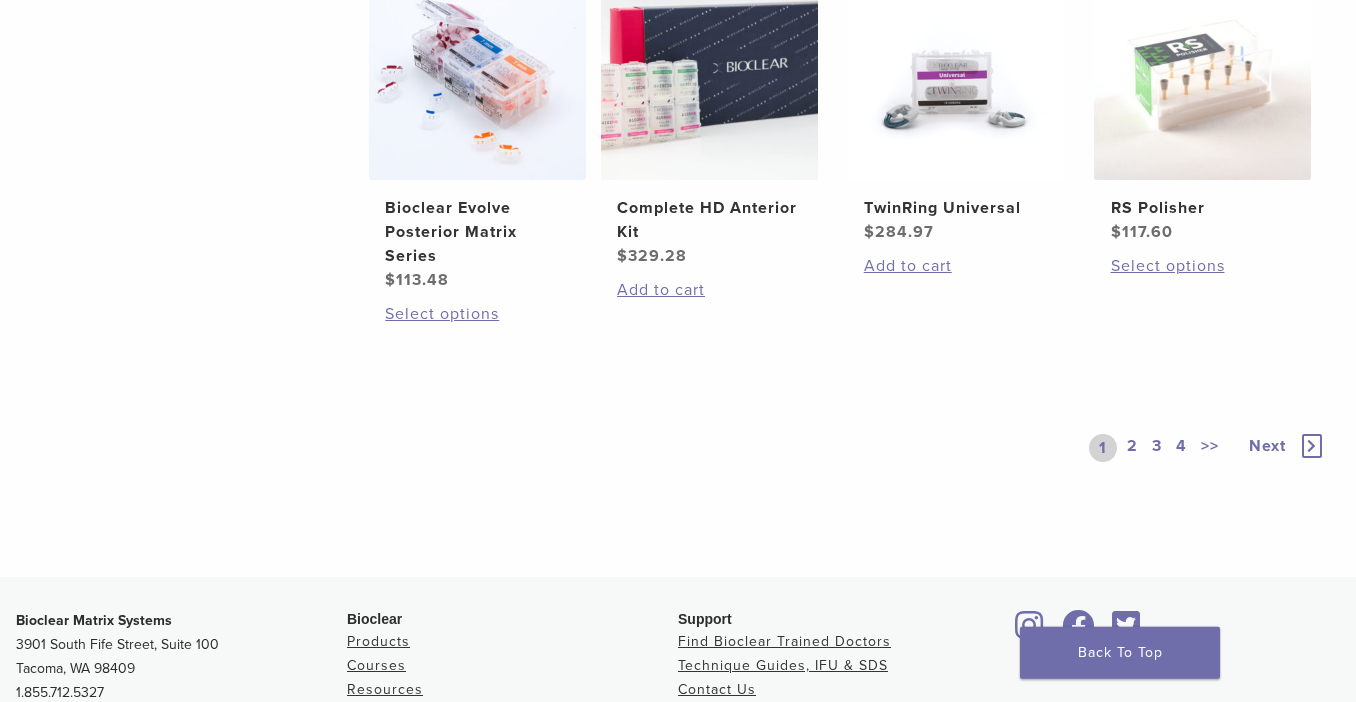 scroll, scrollTop: 1632, scrollLeft: 0, axis: vertical 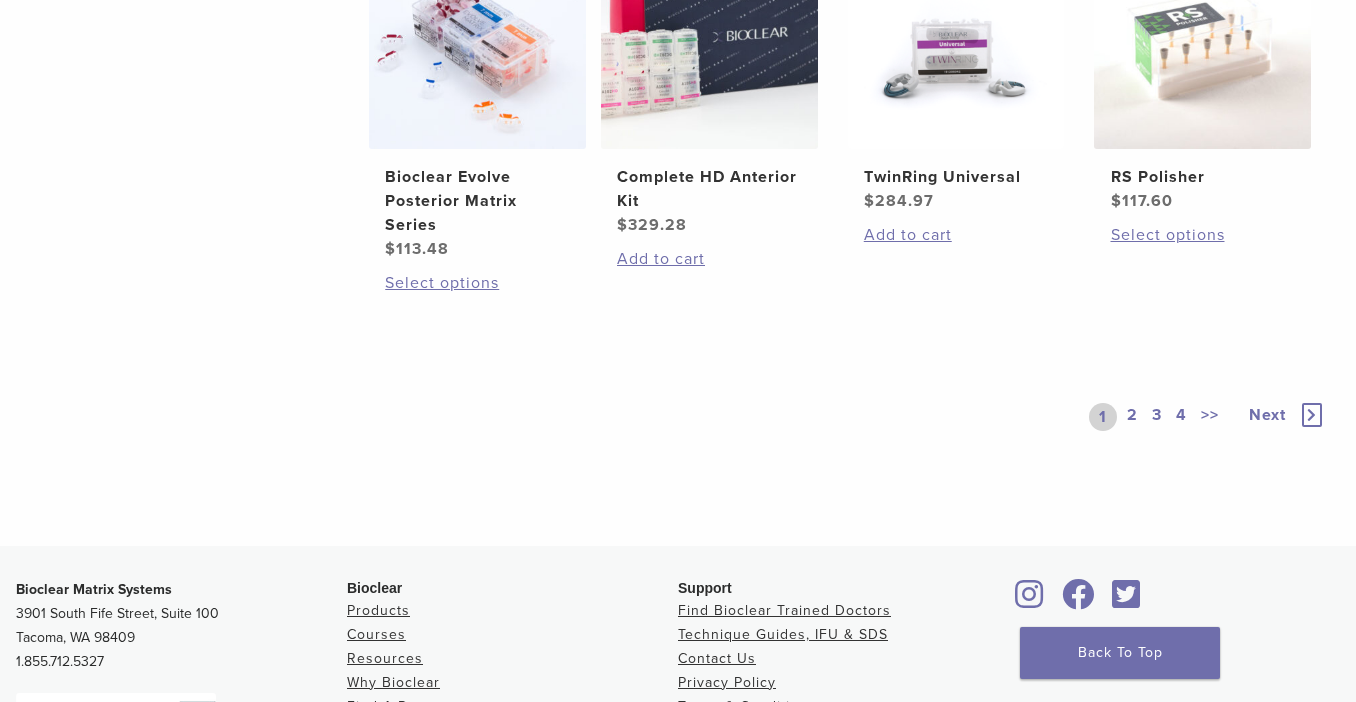 click on "2" at bounding box center [1132, 417] 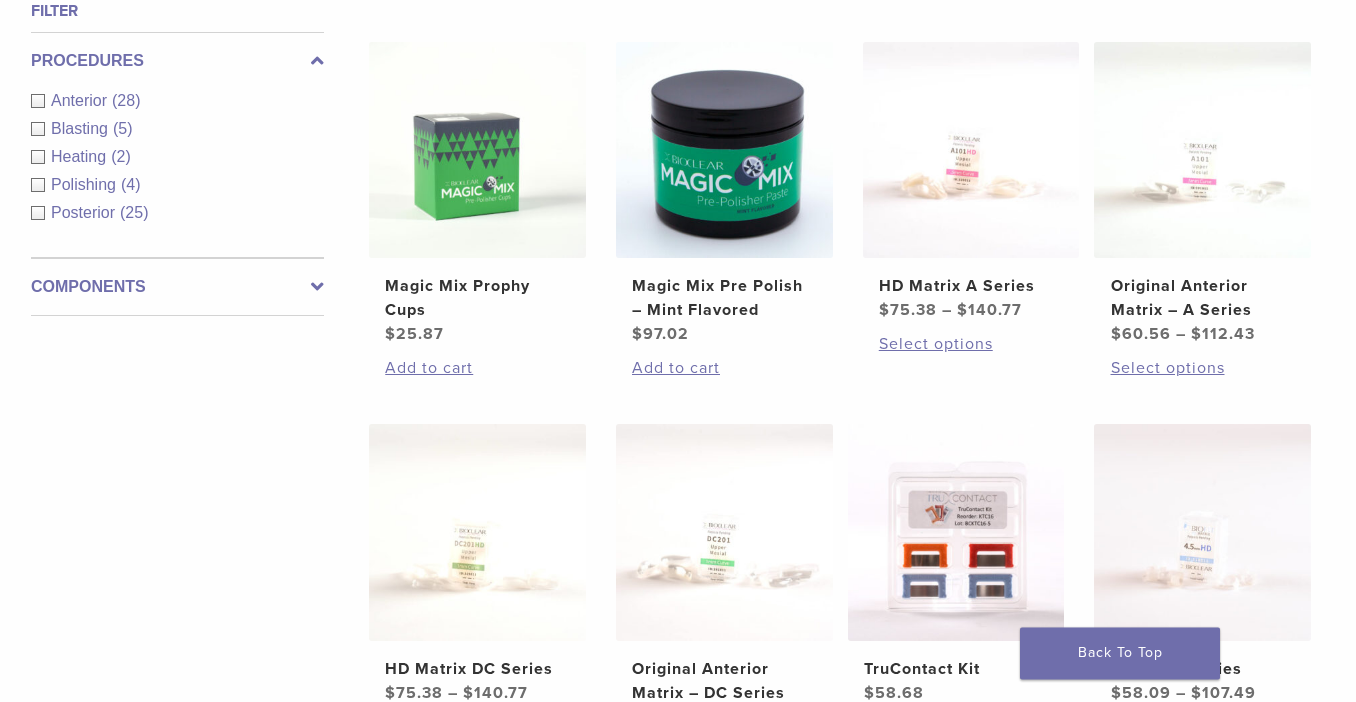 scroll, scrollTop: 612, scrollLeft: 0, axis: vertical 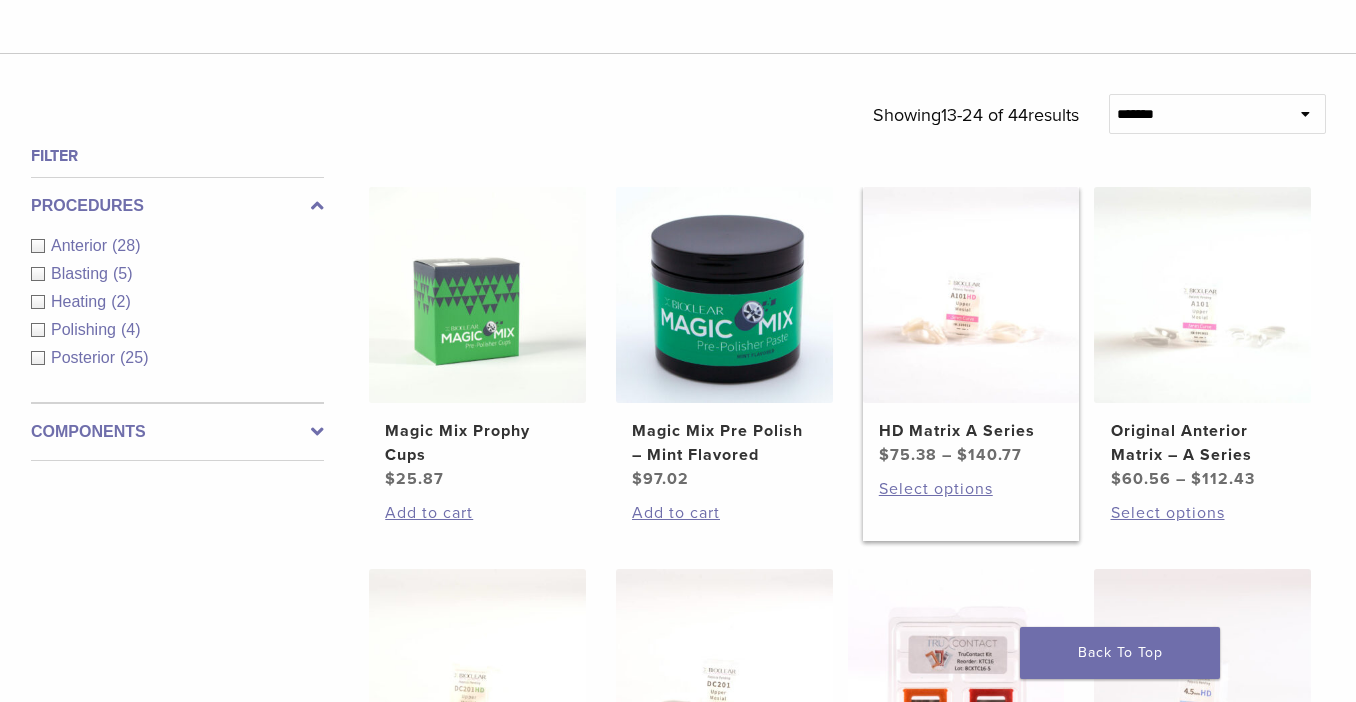 click on "HD Matrix A Series
$ 75.38   –   $ 140.77 Price range: $75.38 through $140.77" at bounding box center [971, 327] 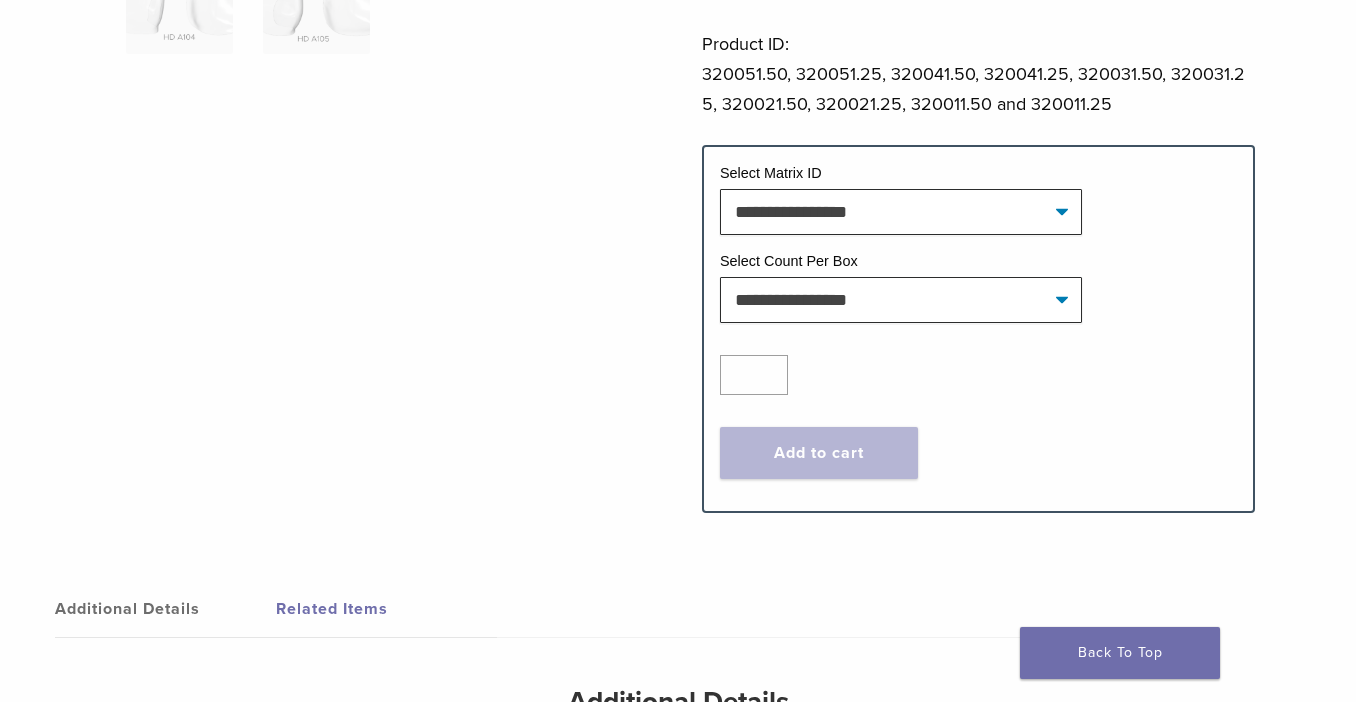 scroll, scrollTop: 714, scrollLeft: 0, axis: vertical 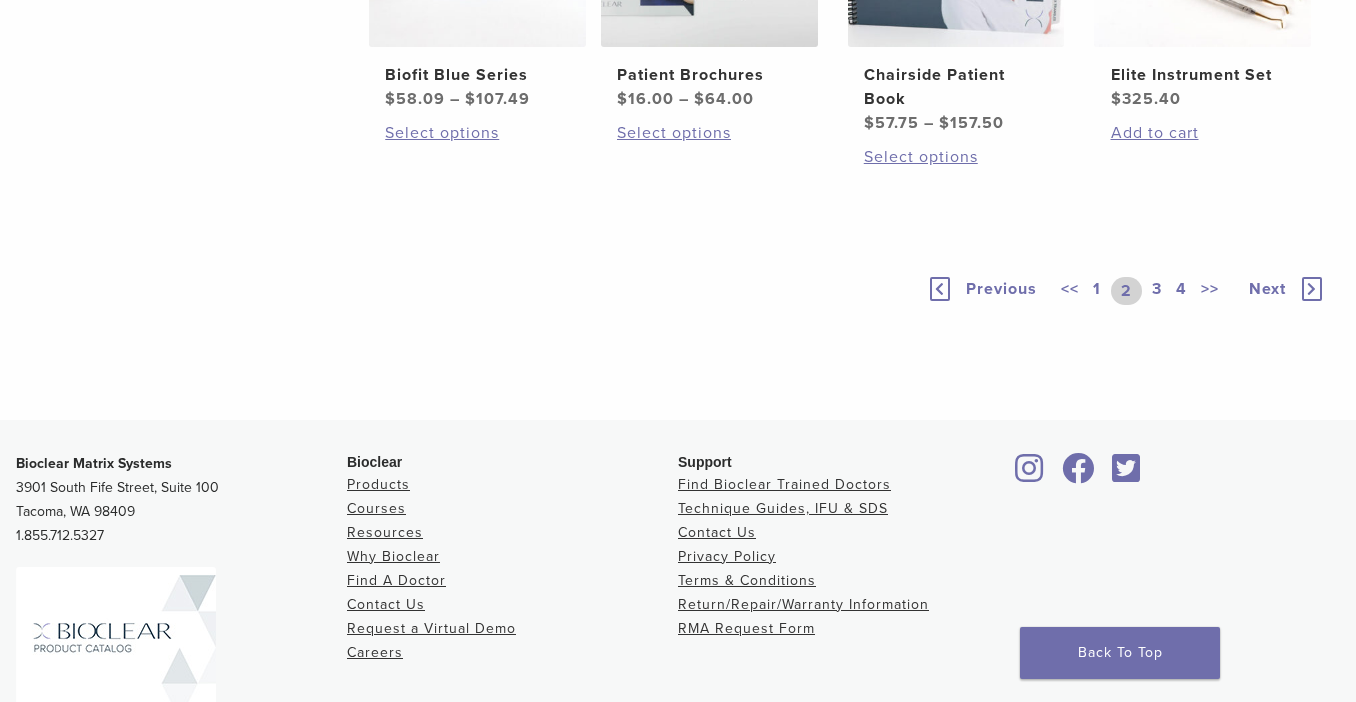 click on "3" at bounding box center (1157, 291) 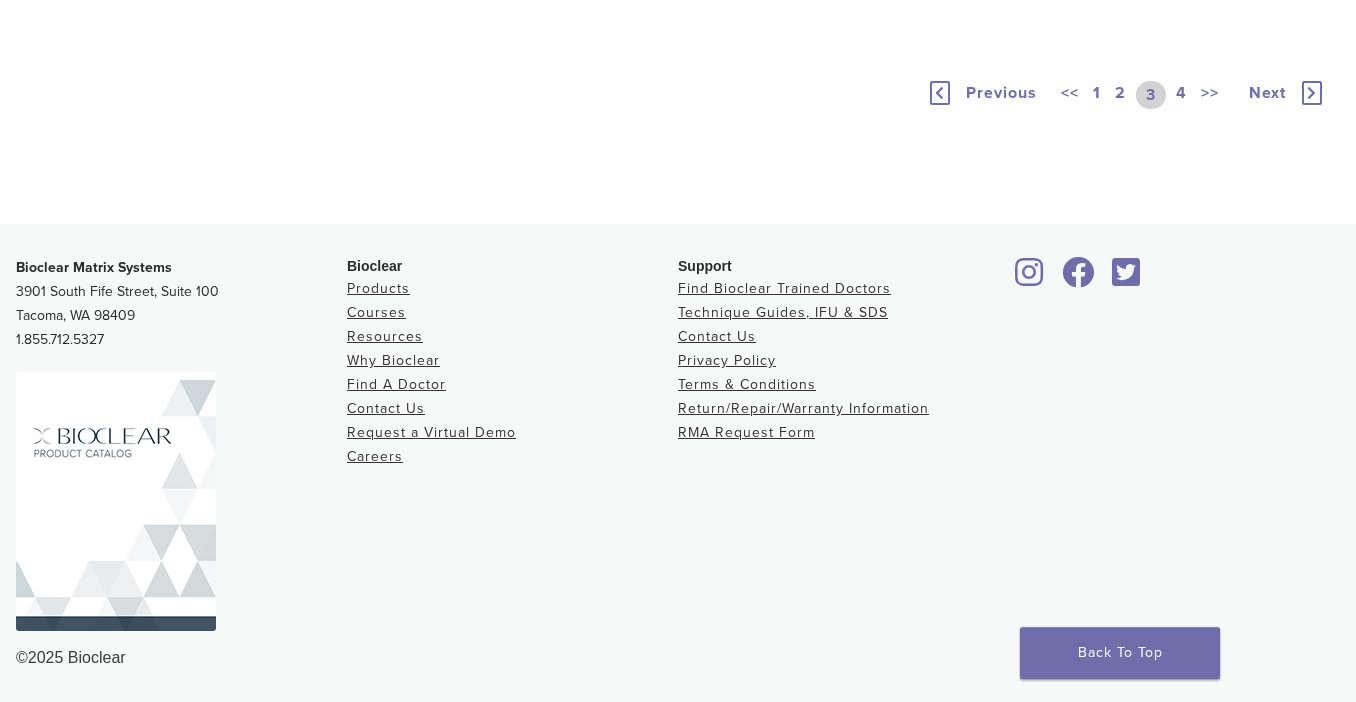 scroll, scrollTop: 1623, scrollLeft: 0, axis: vertical 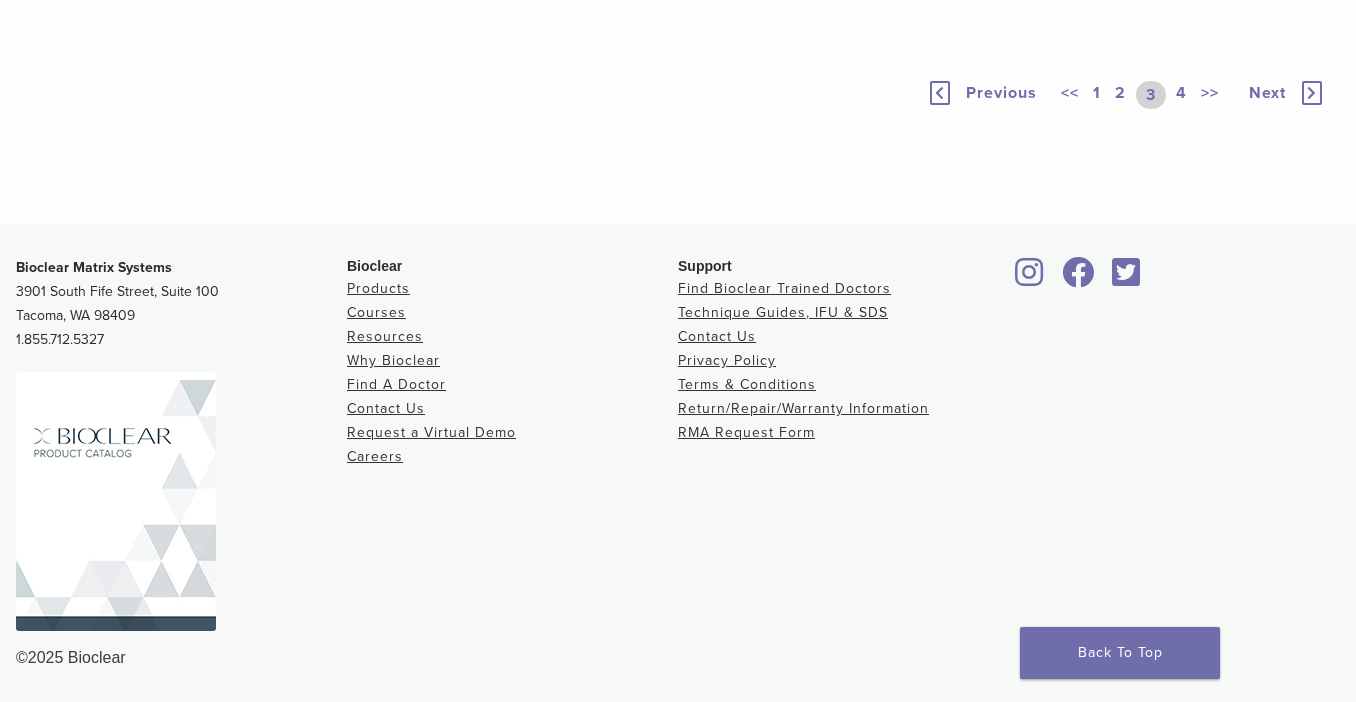 click on "4" at bounding box center [1181, 95] 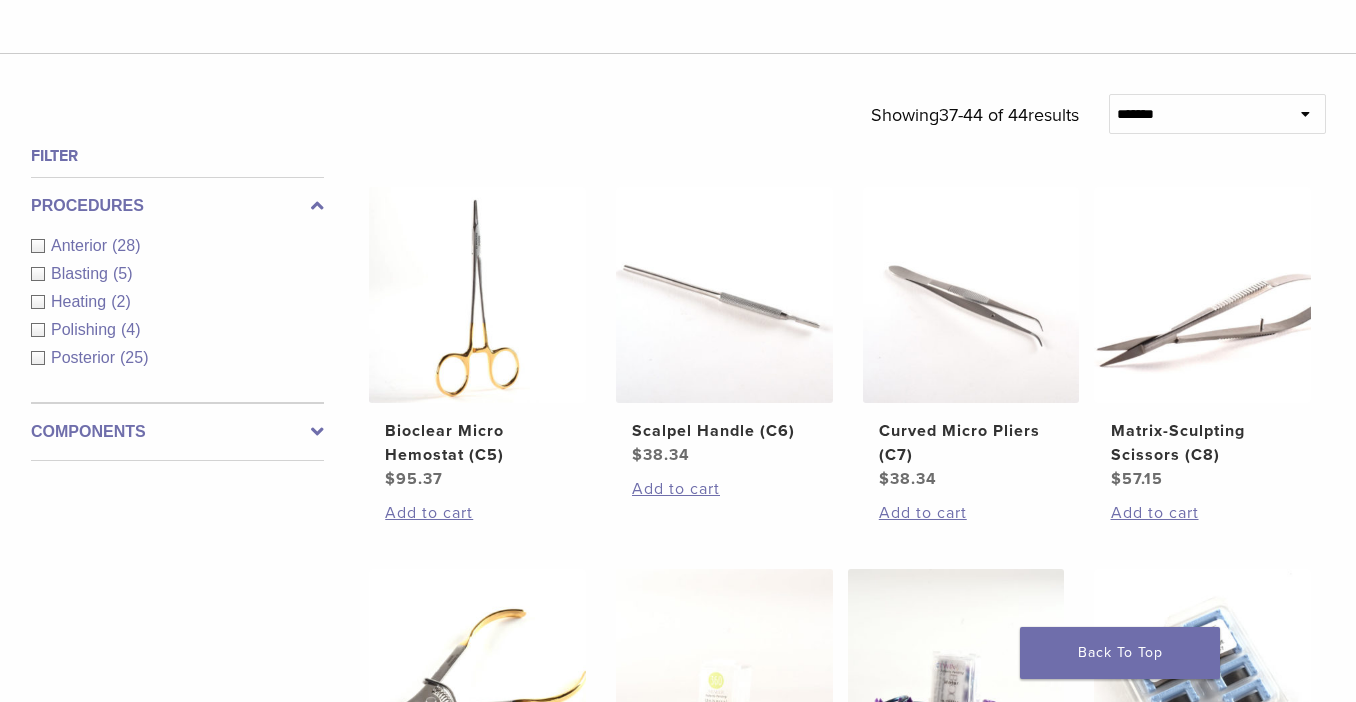 scroll, scrollTop: 1020, scrollLeft: 0, axis: vertical 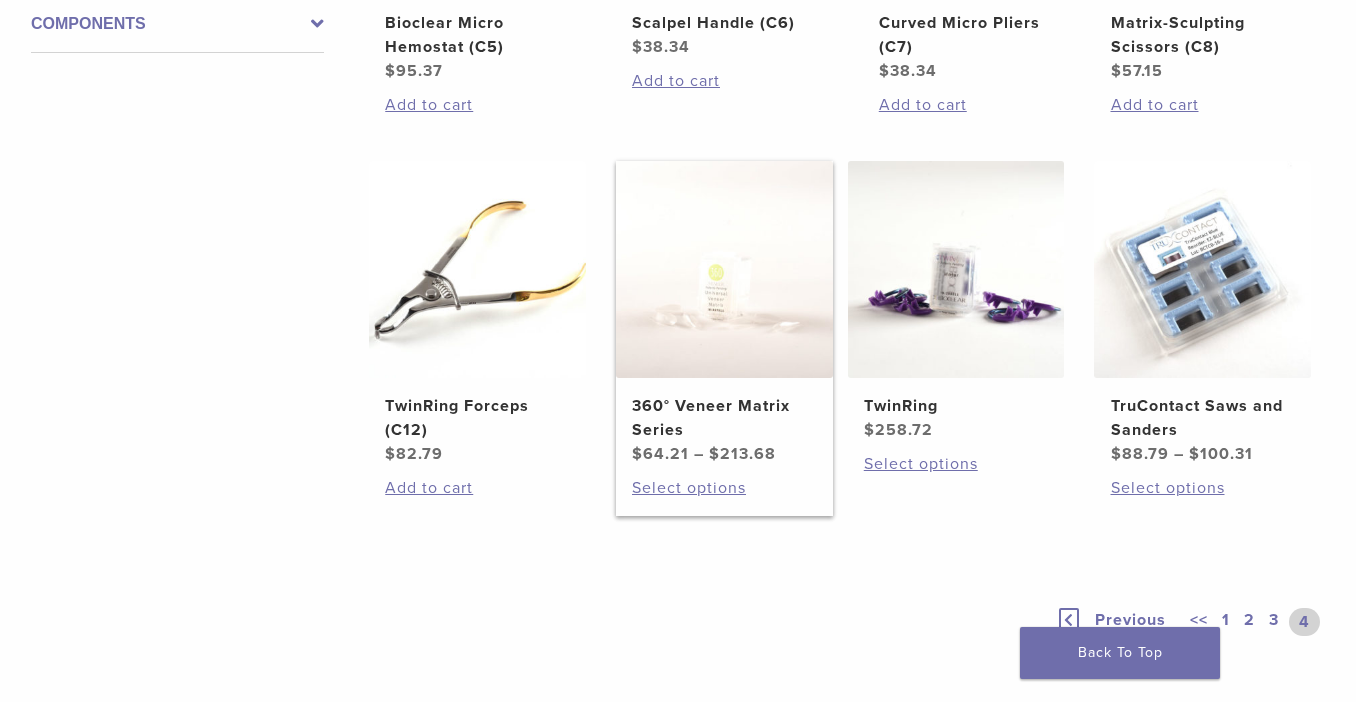 click on "360° Veneer Matrix Series" at bounding box center (724, 418) 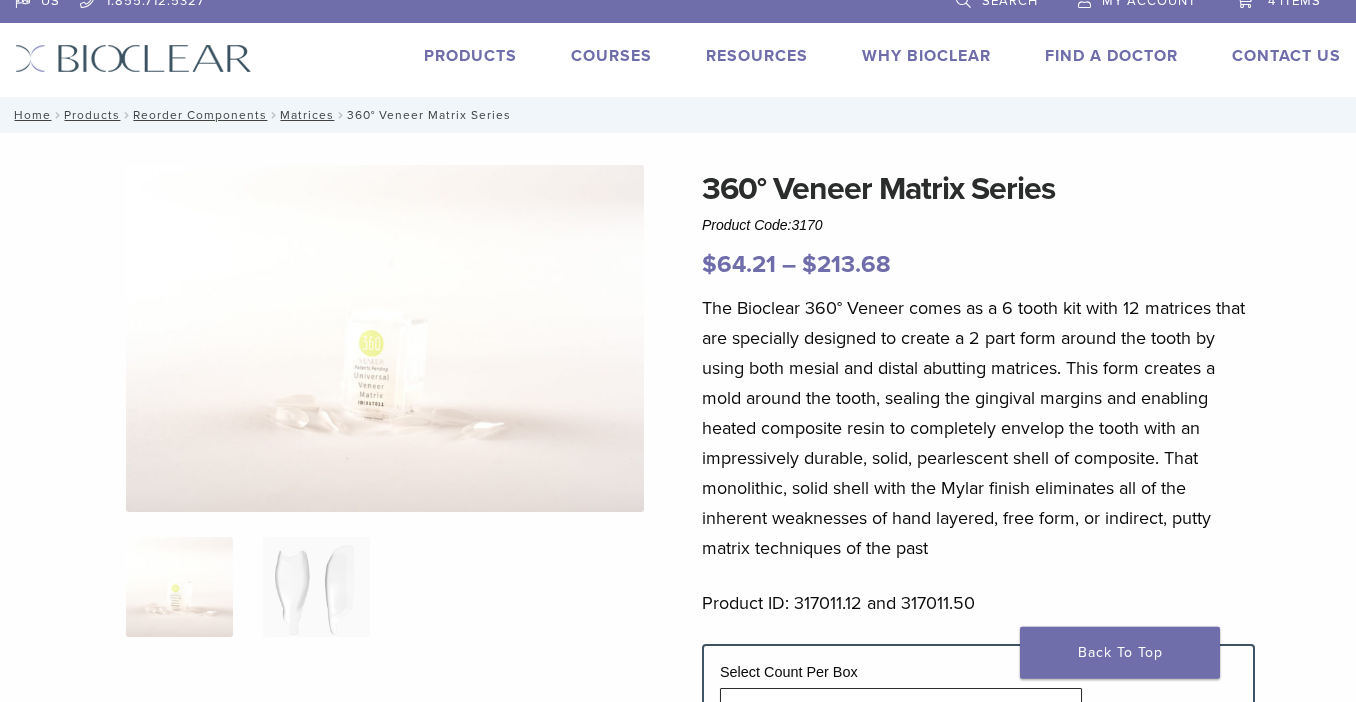 scroll, scrollTop: 0, scrollLeft: 0, axis: both 